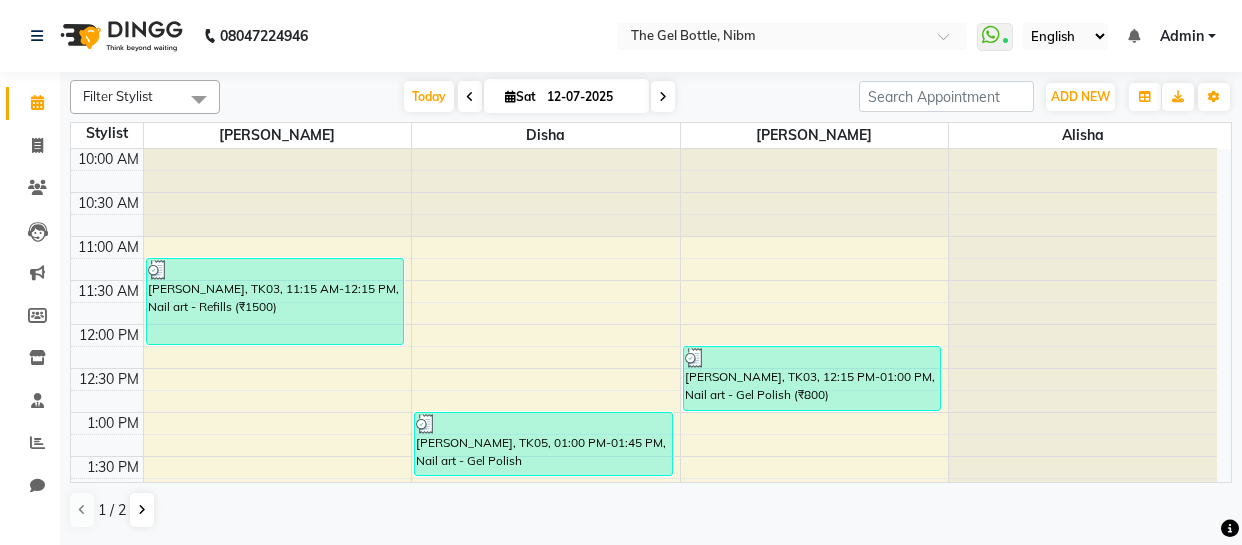 scroll, scrollTop: 0, scrollLeft: 0, axis: both 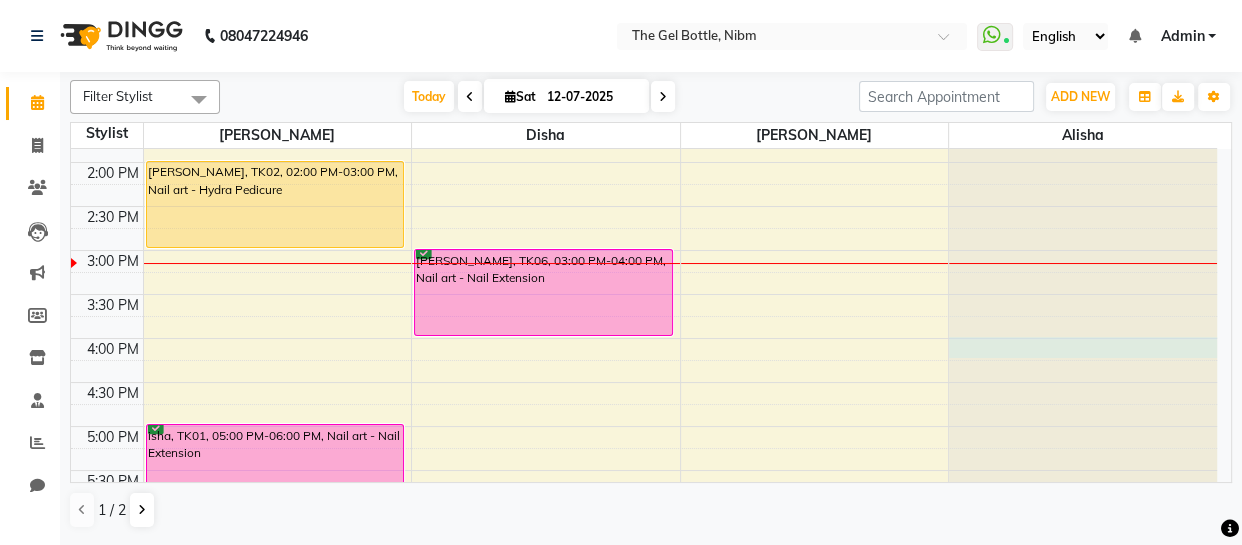 click at bounding box center [1083, -189] 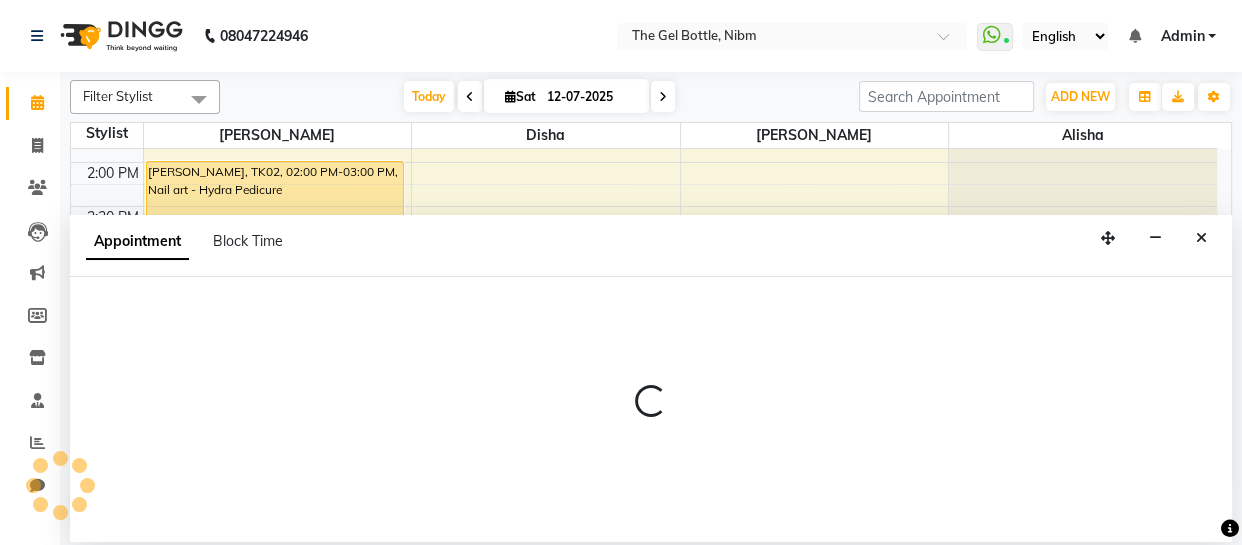 select on "85008" 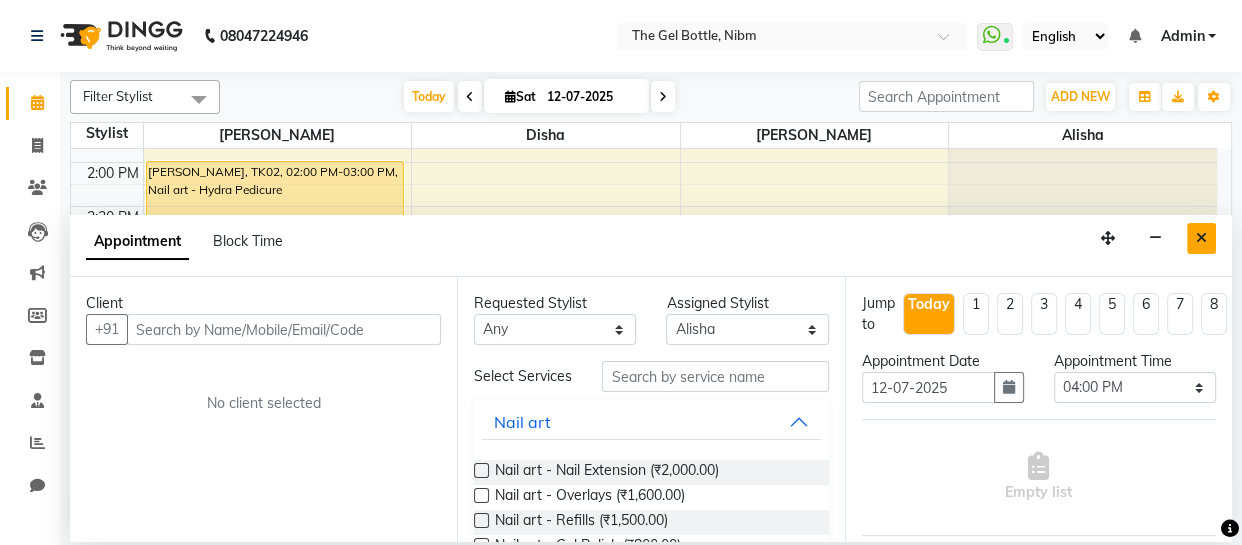 click at bounding box center (1201, 238) 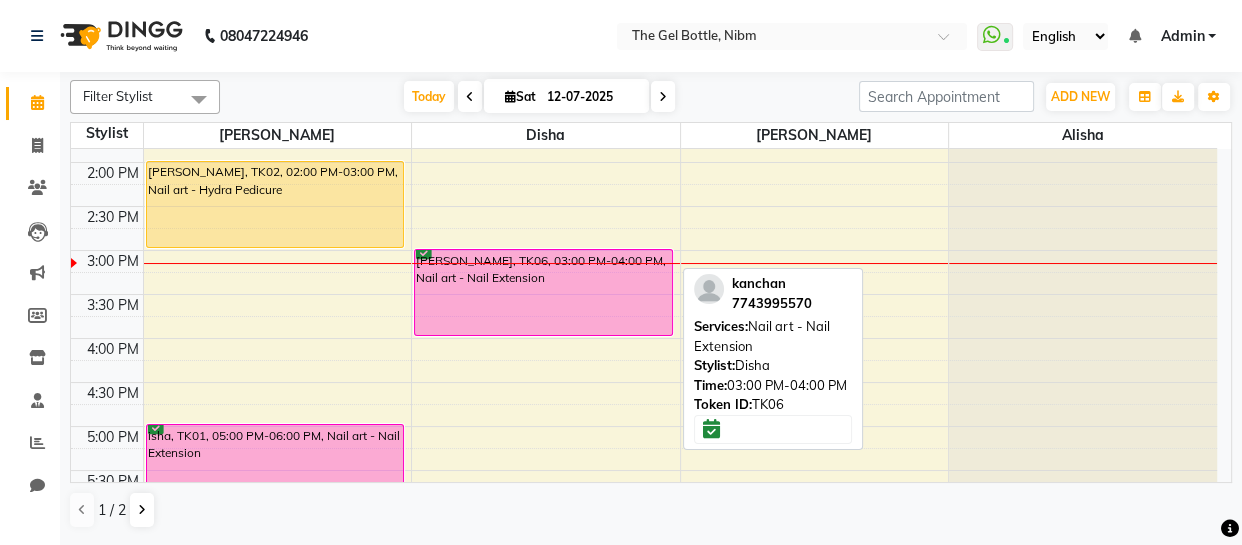click on "[PERSON_NAME], TK06, 03:00 PM-04:00 PM, Nail art - Nail Extension" at bounding box center (543, 292) 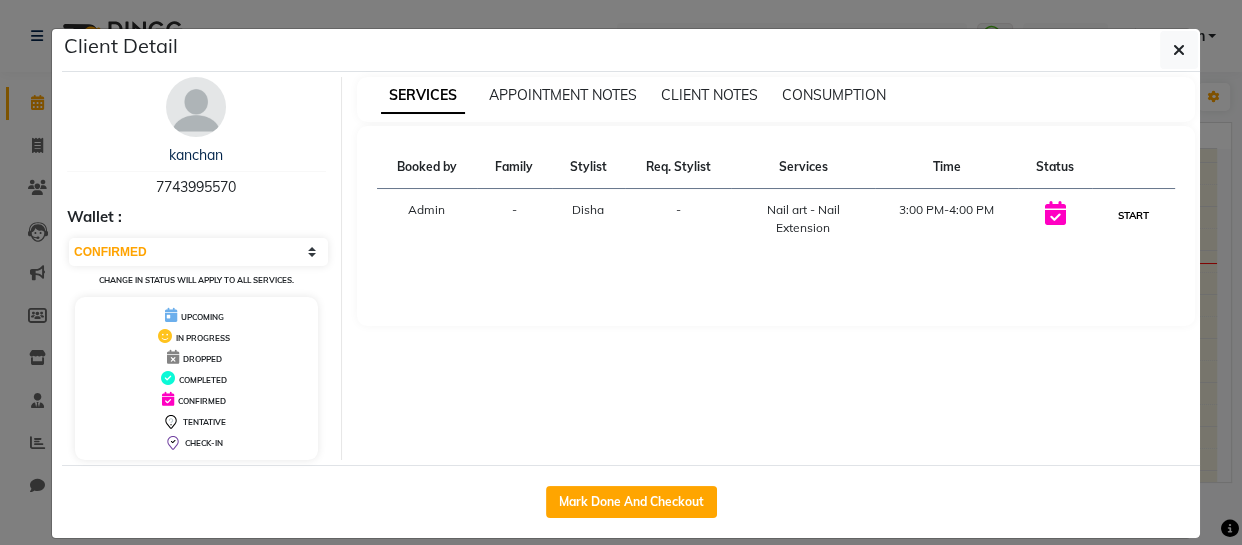 click on "START" at bounding box center [1133, 215] 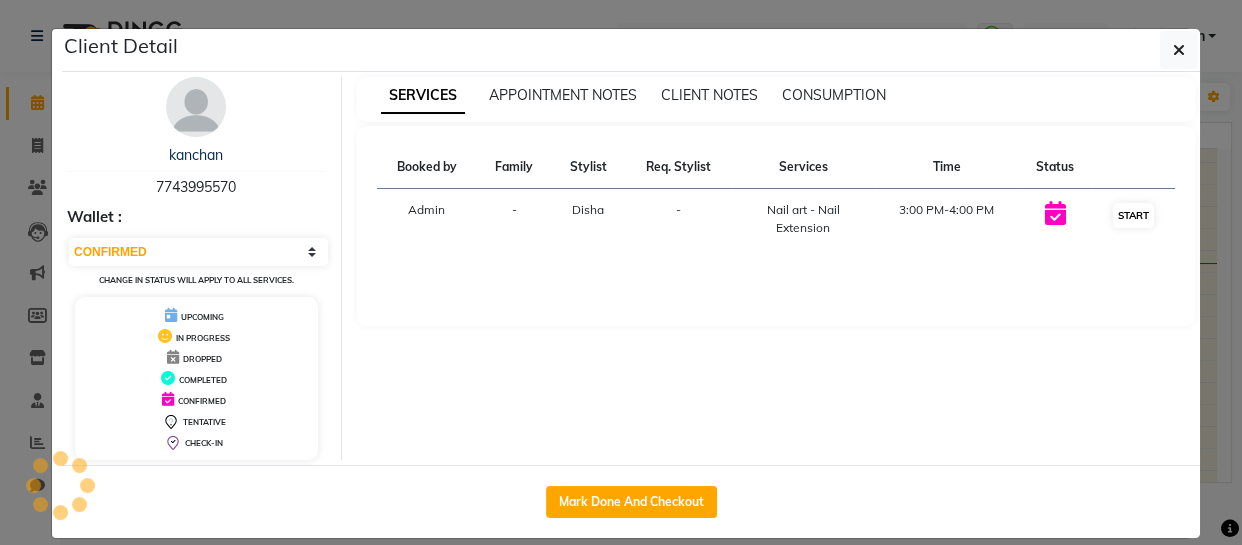 select on "1" 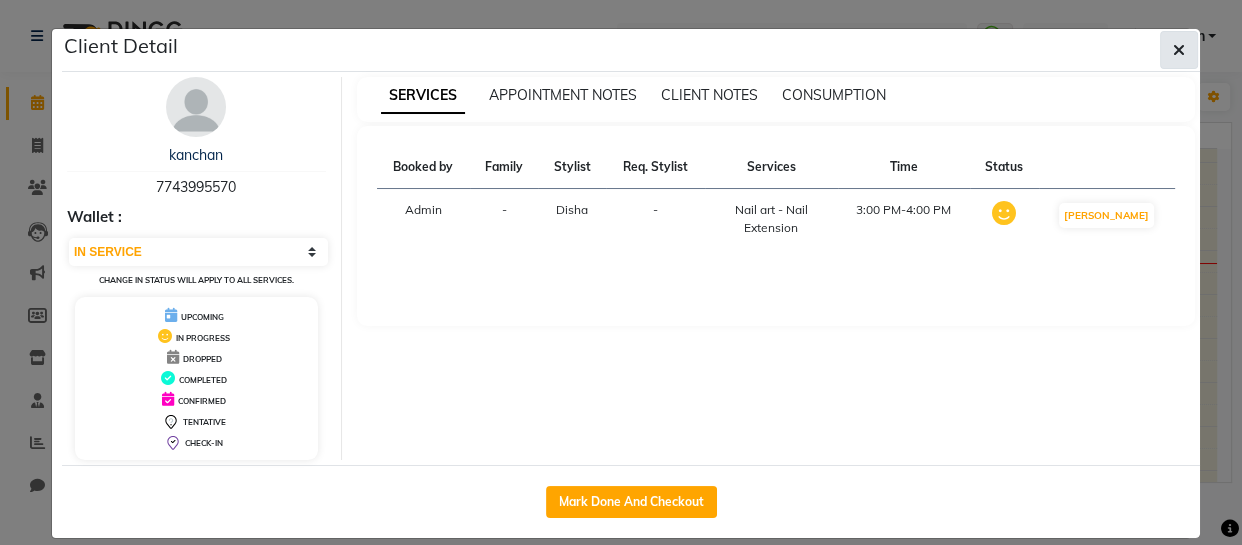 click 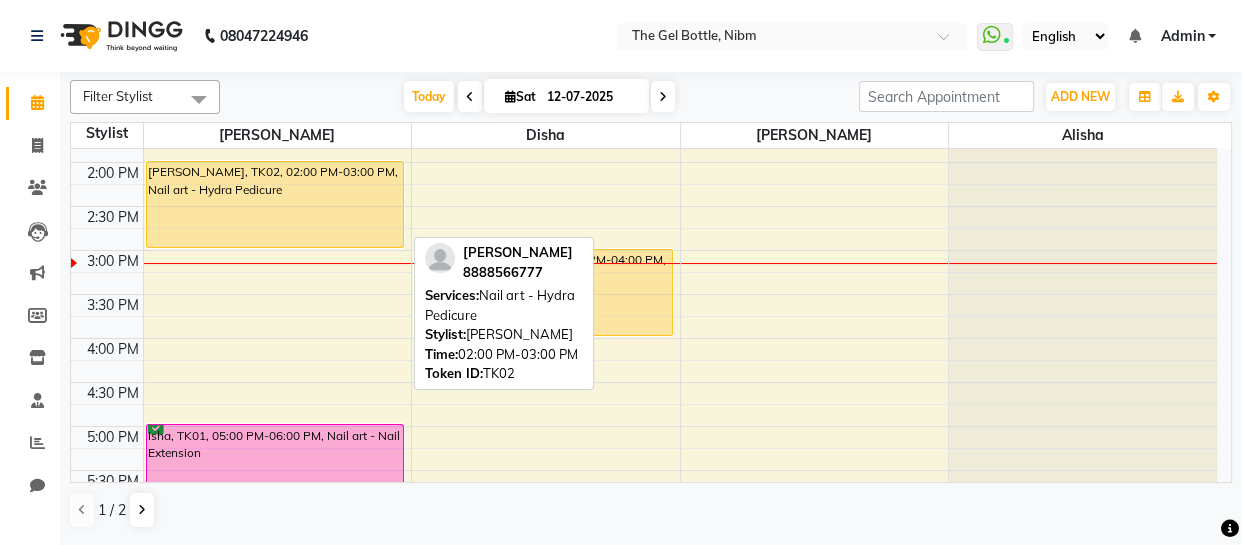 click on "[PERSON_NAME], TK02, 02:00 PM-03:00 PM, Nail art -  Hydra Pedicure" at bounding box center [275, 204] 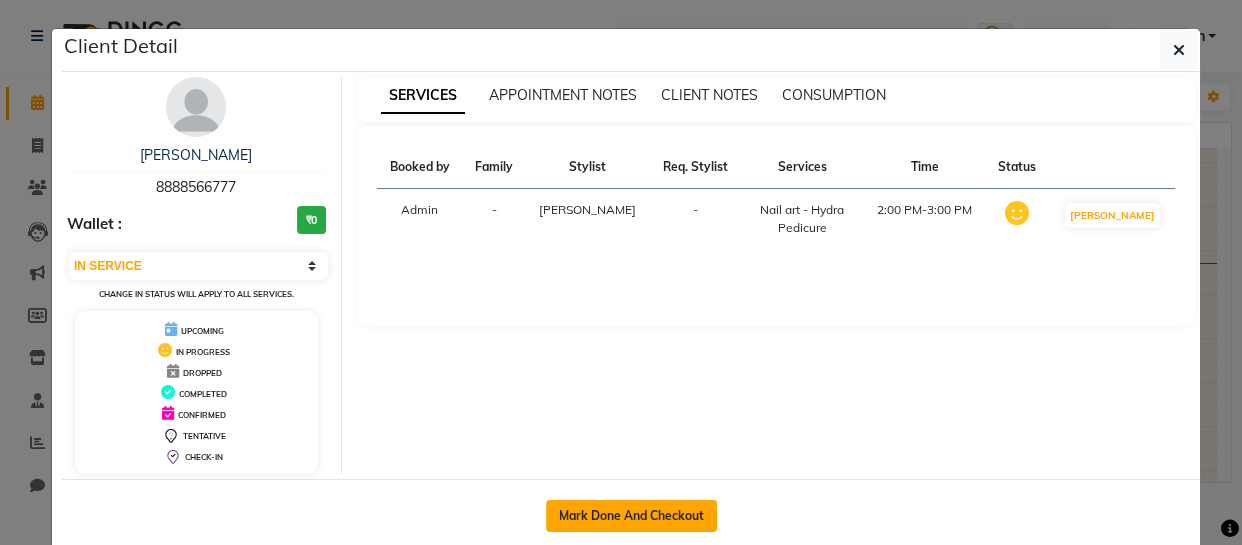 click on "Mark Done And Checkout" 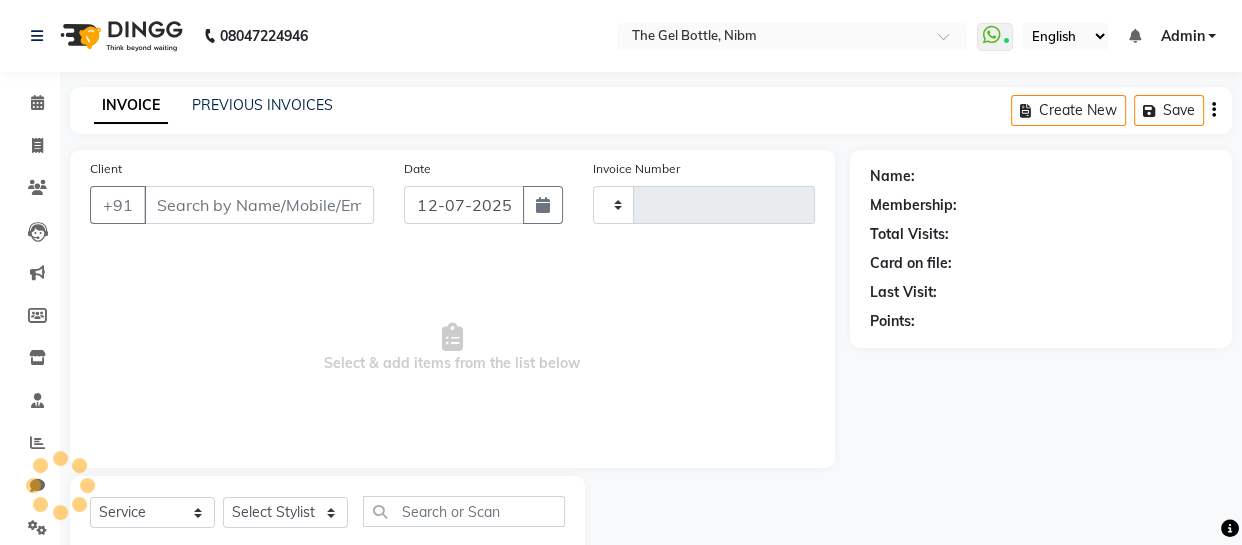 type on "0158" 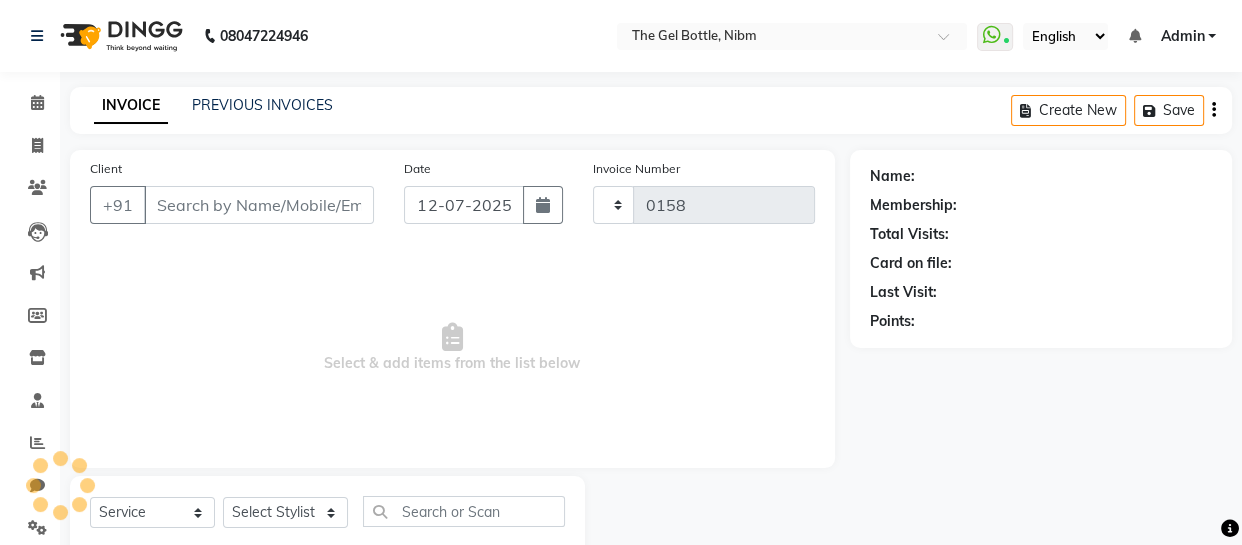 select on "7762" 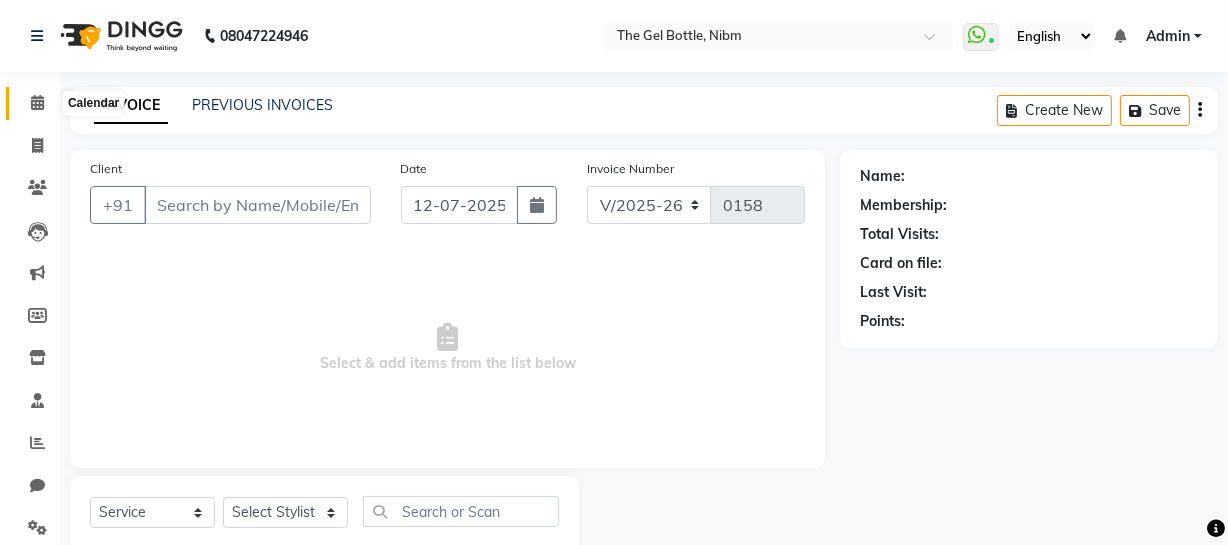 click 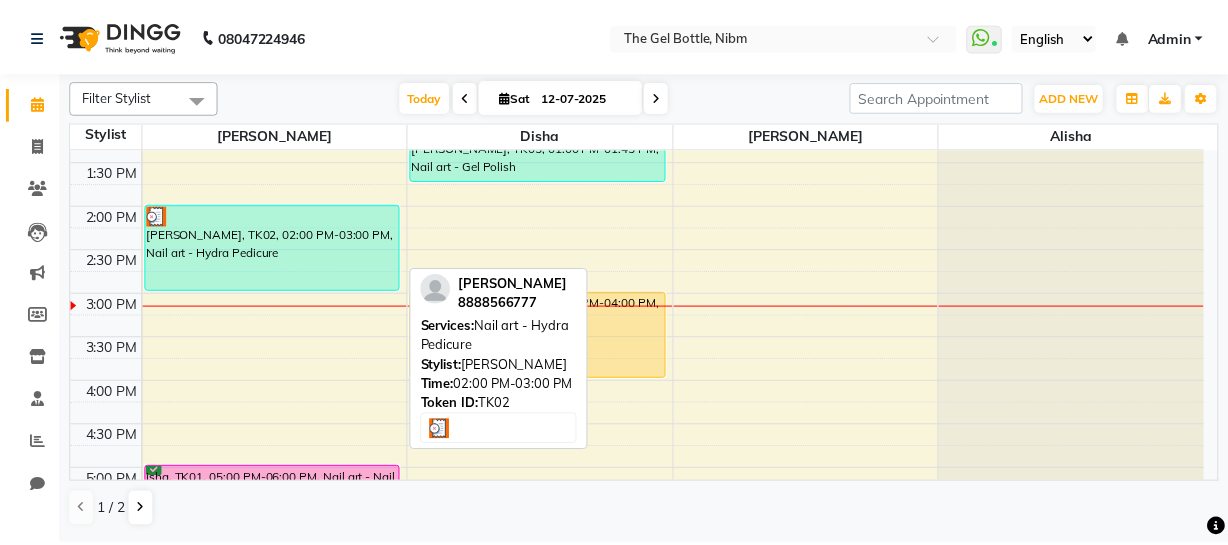 scroll, scrollTop: 296, scrollLeft: 0, axis: vertical 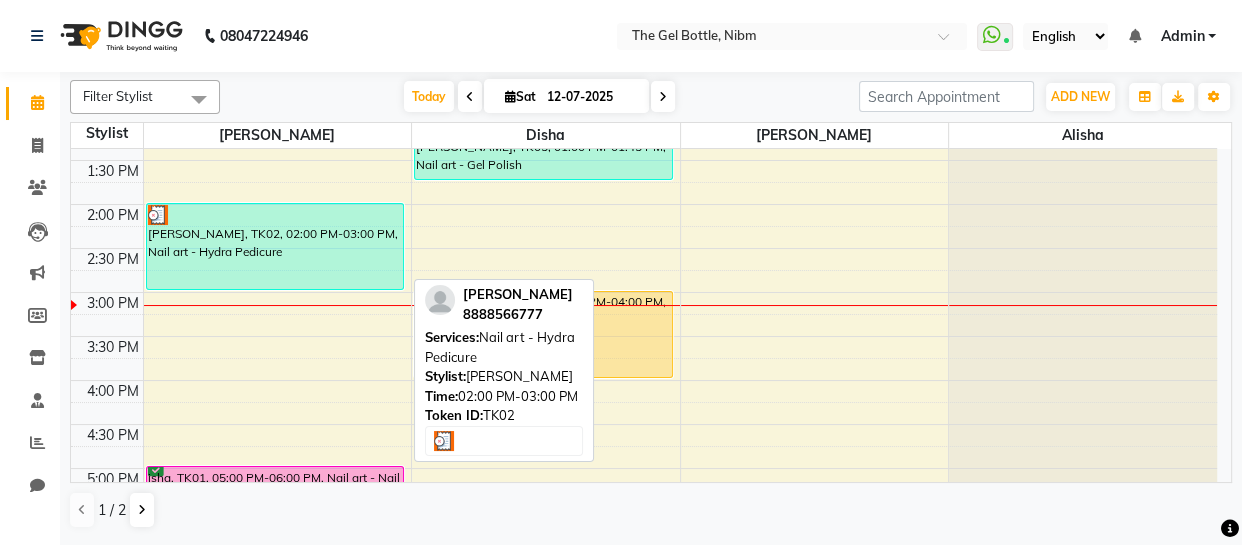 click on "[PERSON_NAME], TK02, 02:00 PM-03:00 PM, Nail art -  Hydra Pedicure" at bounding box center (275, 246) 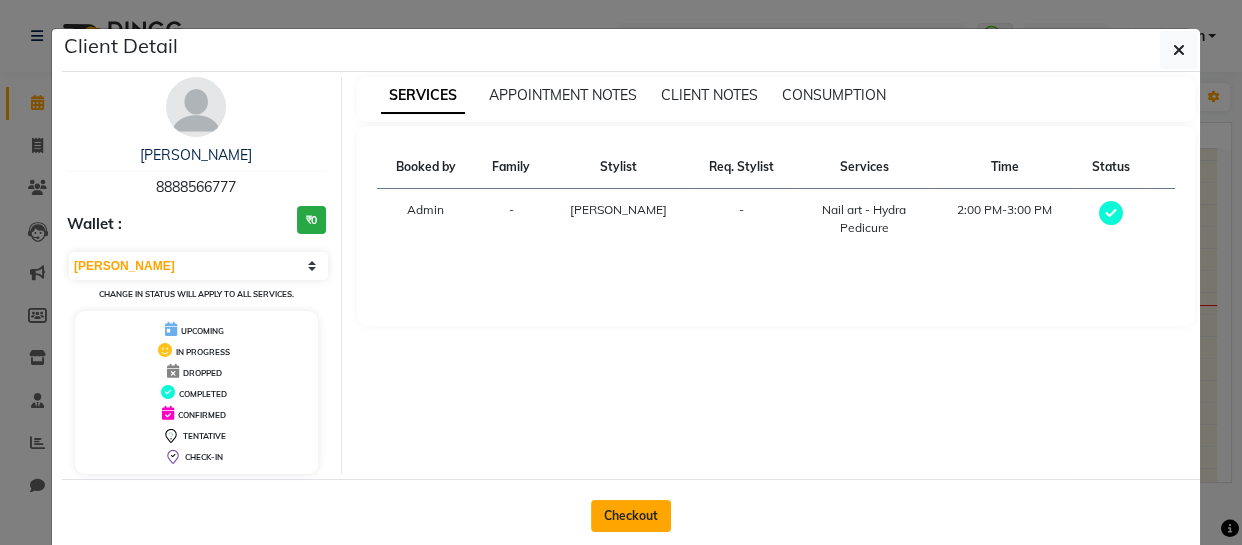 click on "Checkout" 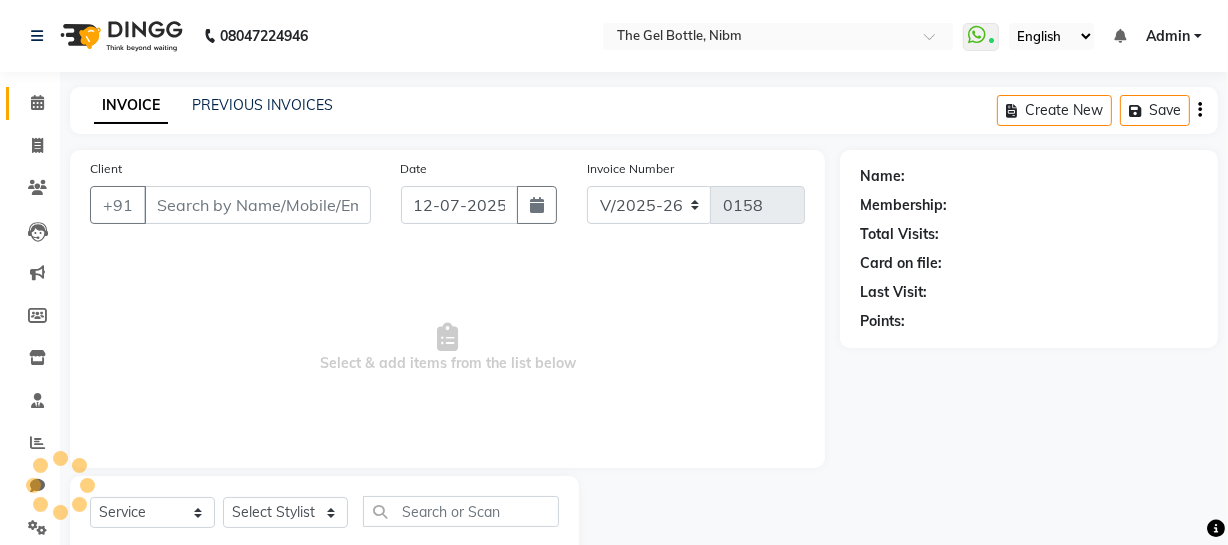 type on "8888566777" 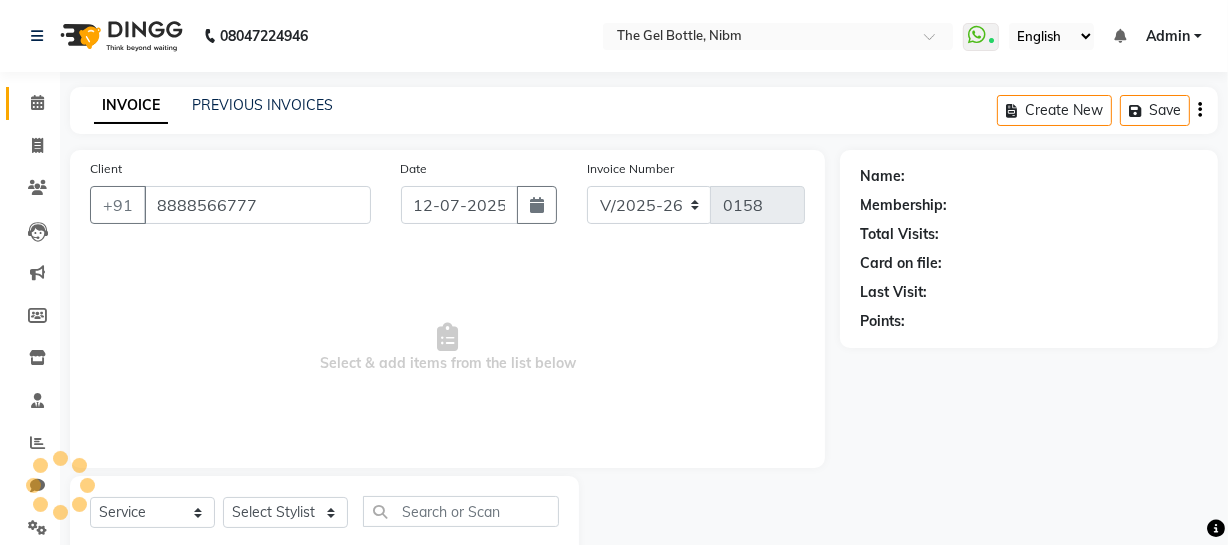 select on "69368" 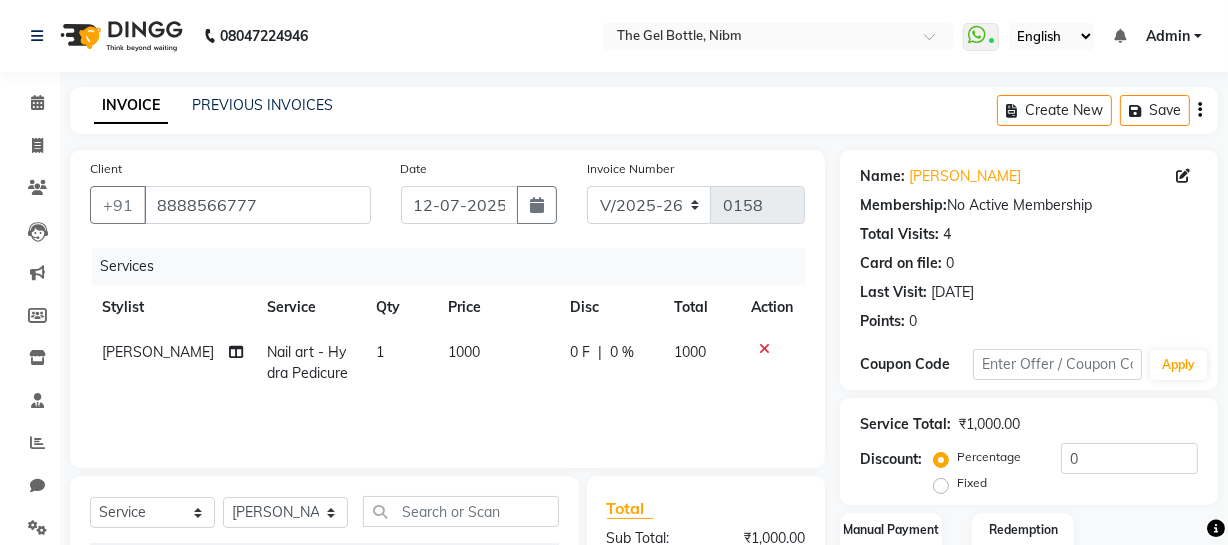 click on "Fixed" 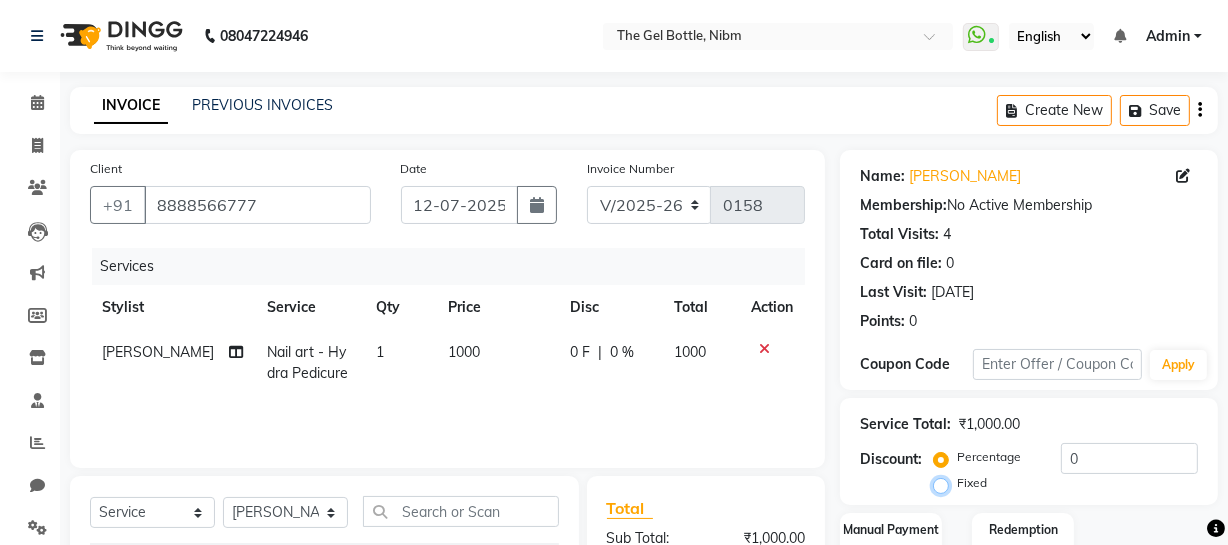 click on "Fixed" at bounding box center (945, 483) 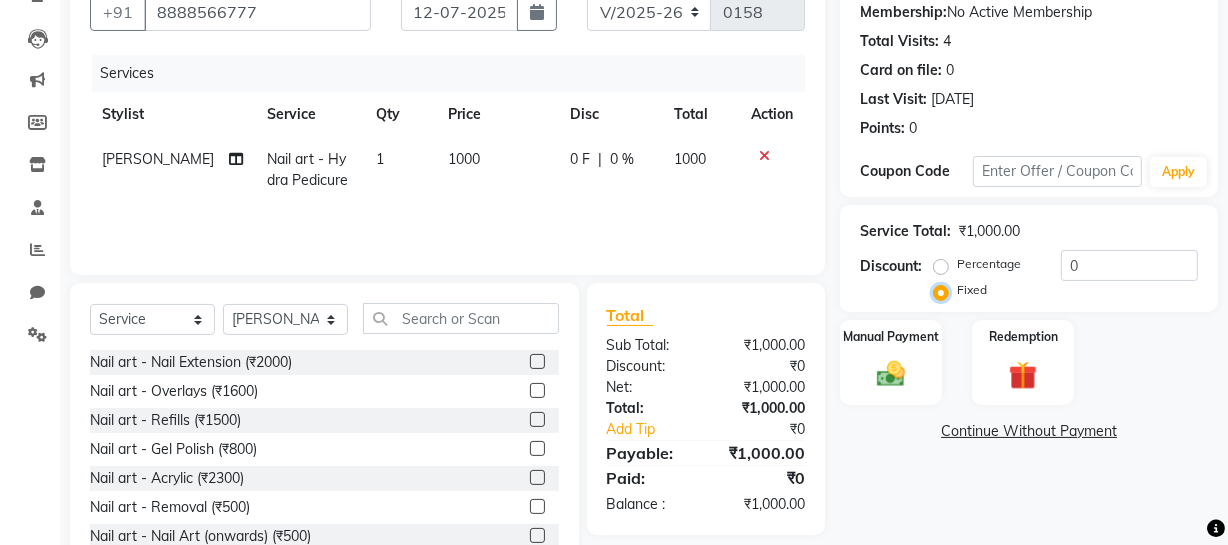 scroll, scrollTop: 257, scrollLeft: 0, axis: vertical 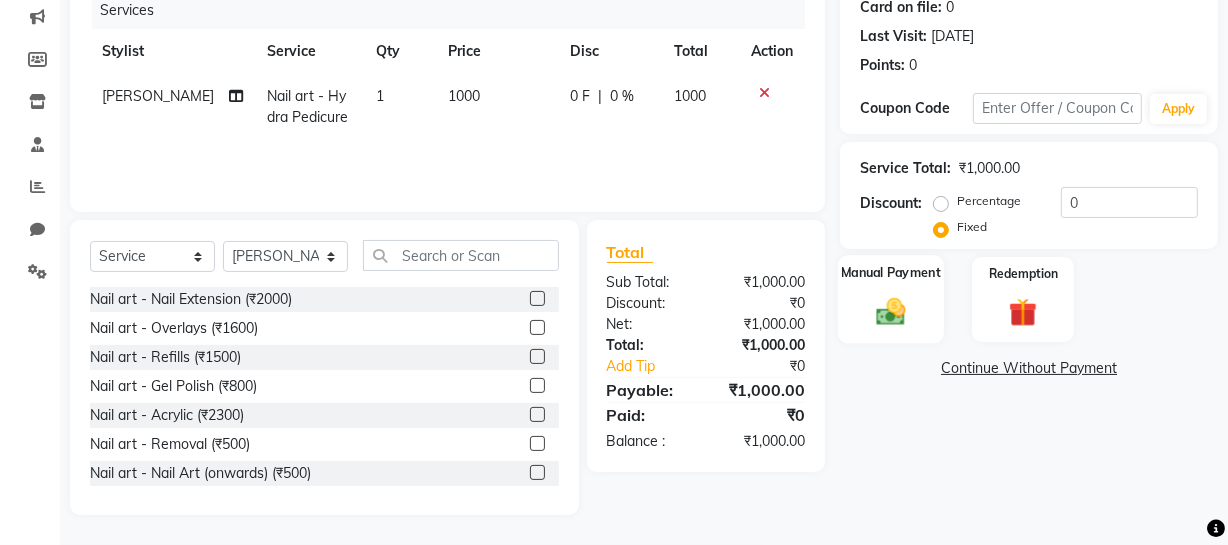 click 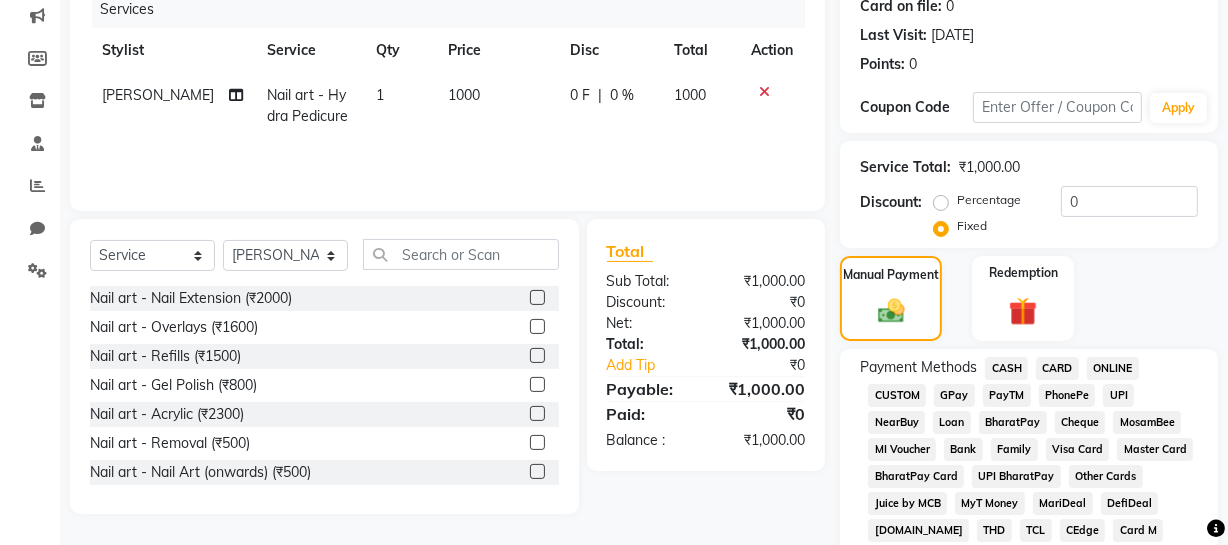 click on "GPay" 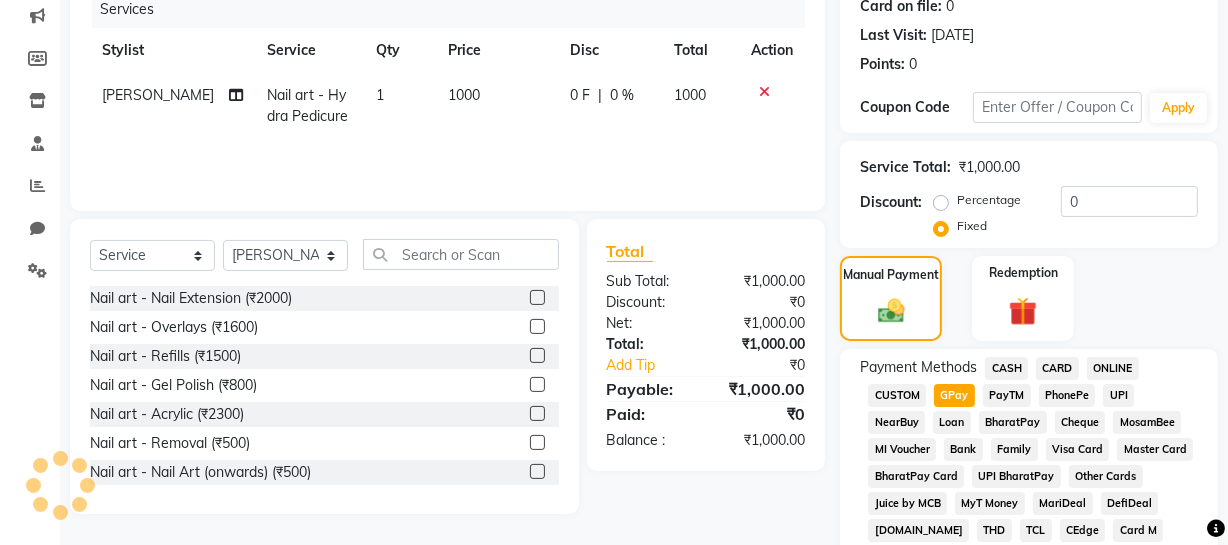 scroll, scrollTop: 733, scrollLeft: 0, axis: vertical 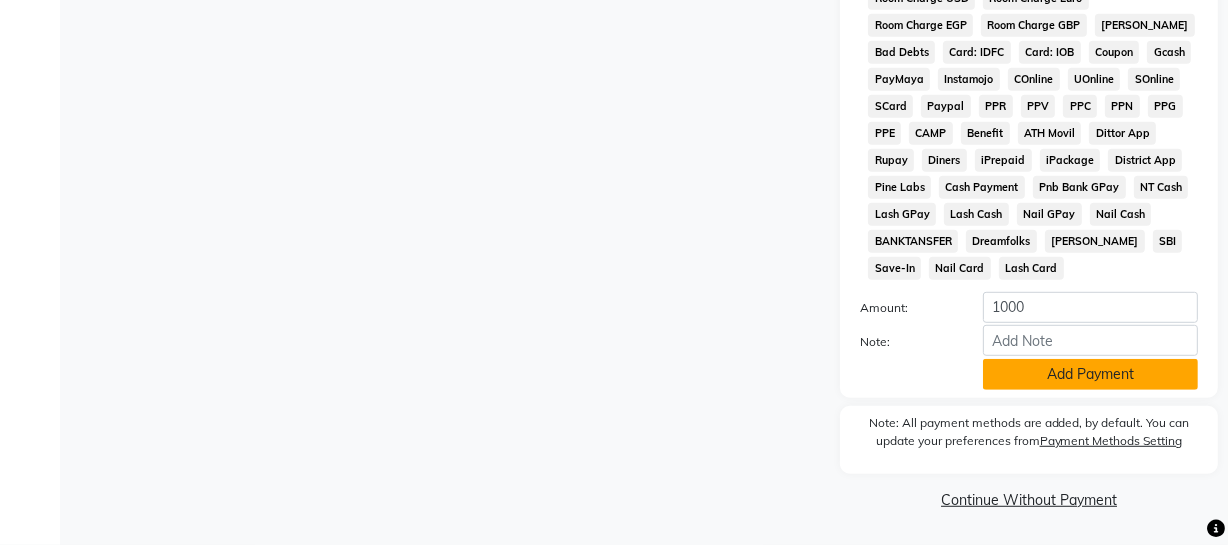 click on "Add Payment" 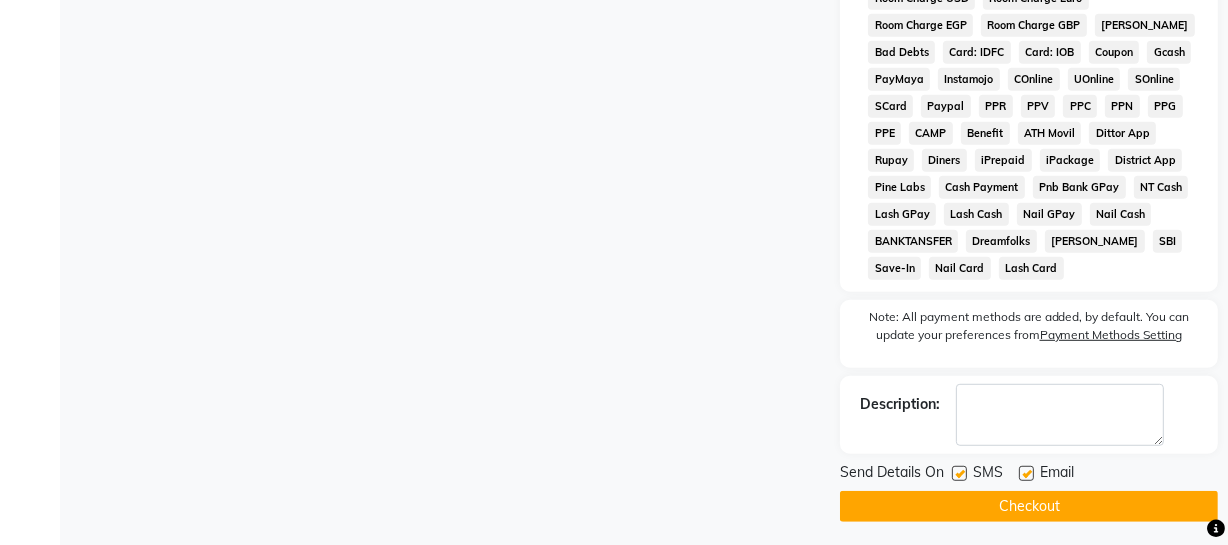 click on "Checkout" 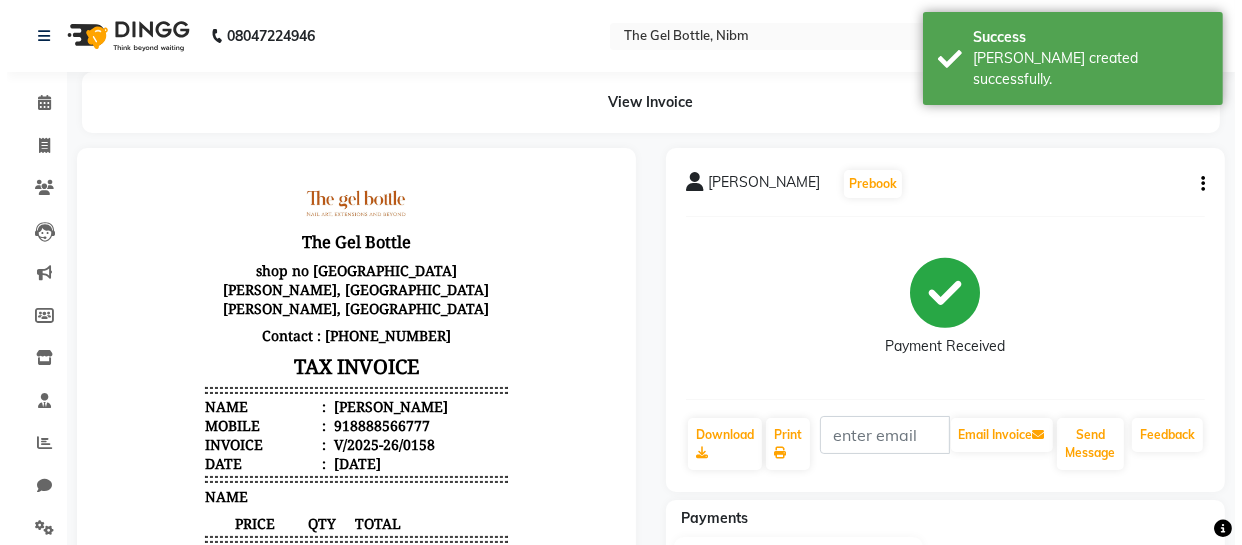 scroll, scrollTop: 0, scrollLeft: 0, axis: both 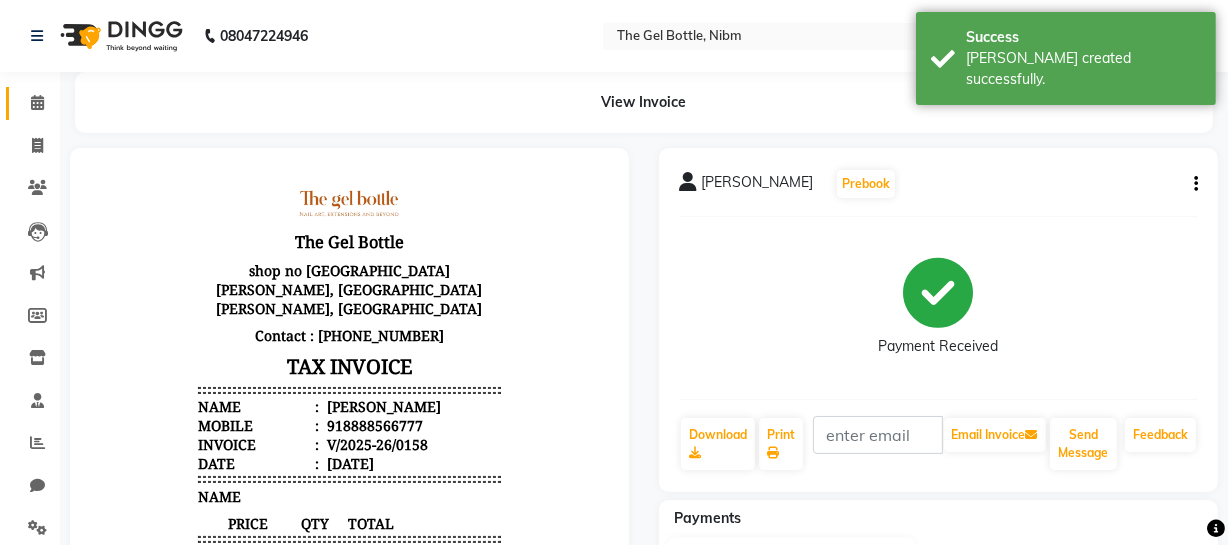 click 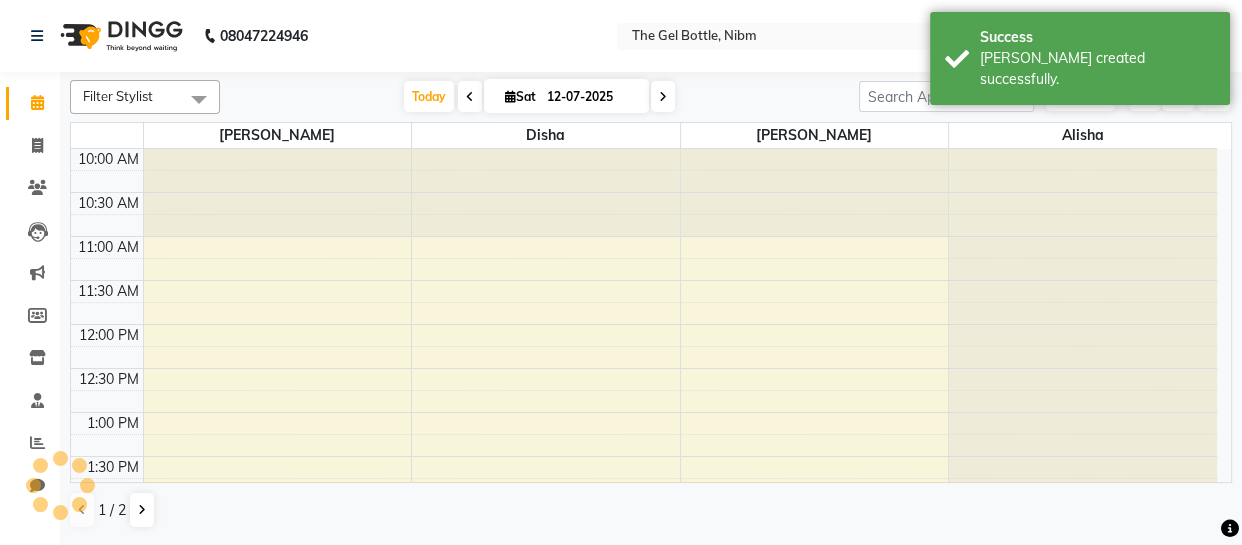 scroll, scrollTop: 439, scrollLeft: 0, axis: vertical 